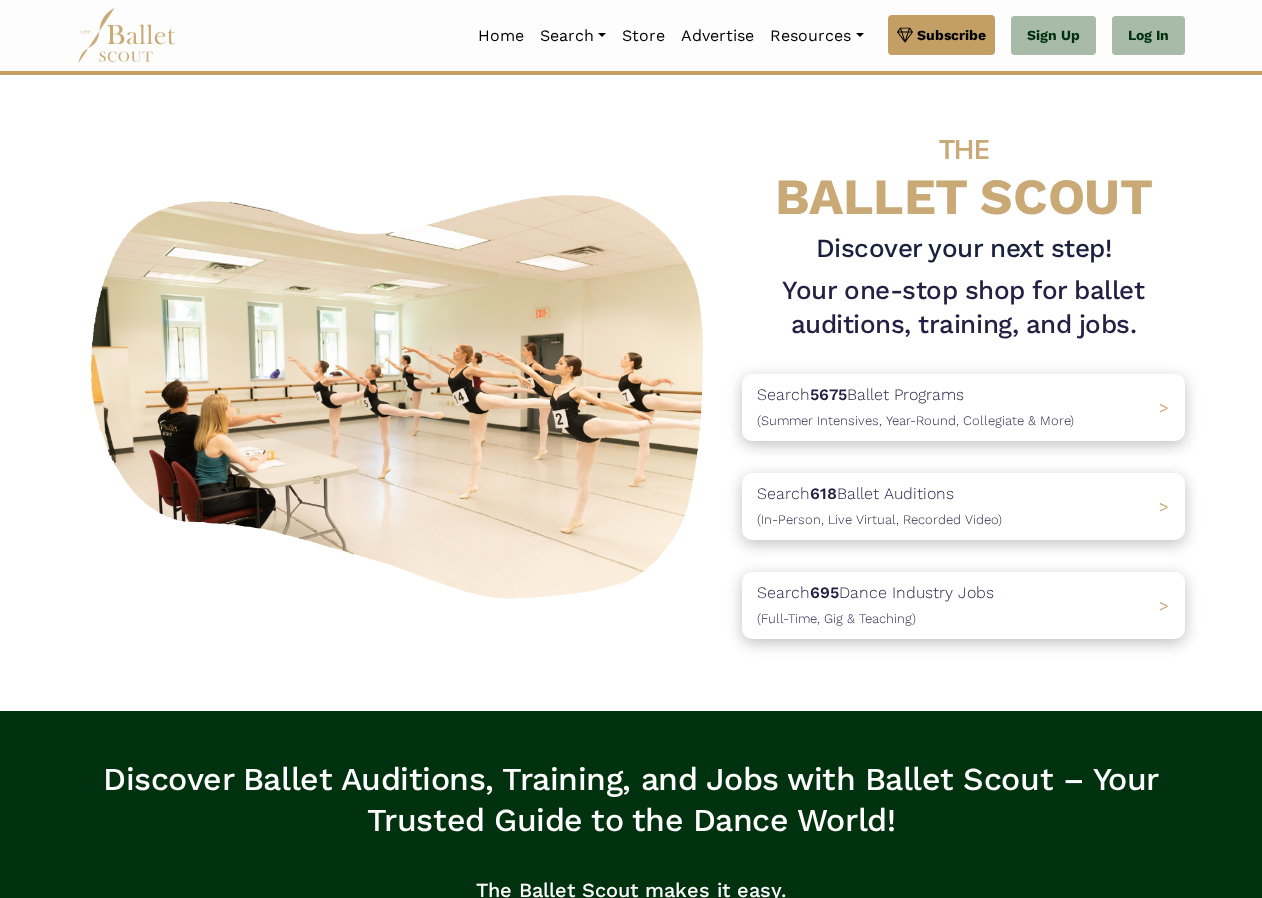 scroll, scrollTop: 0, scrollLeft: 0, axis: both 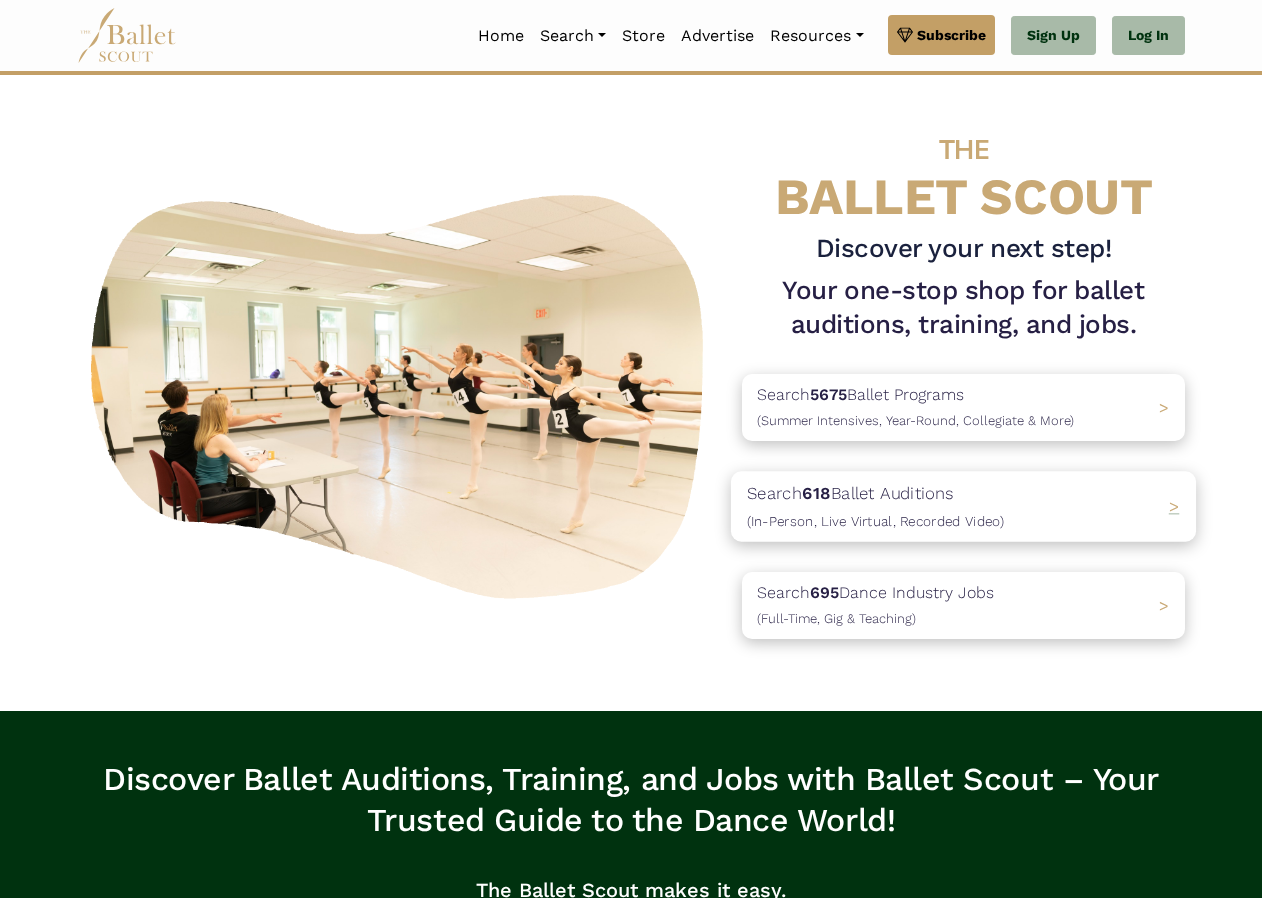 click on "Search  618   Ballet Auditions (In-Person, Live Virtual, Recorded Video)" at bounding box center [875, 506] 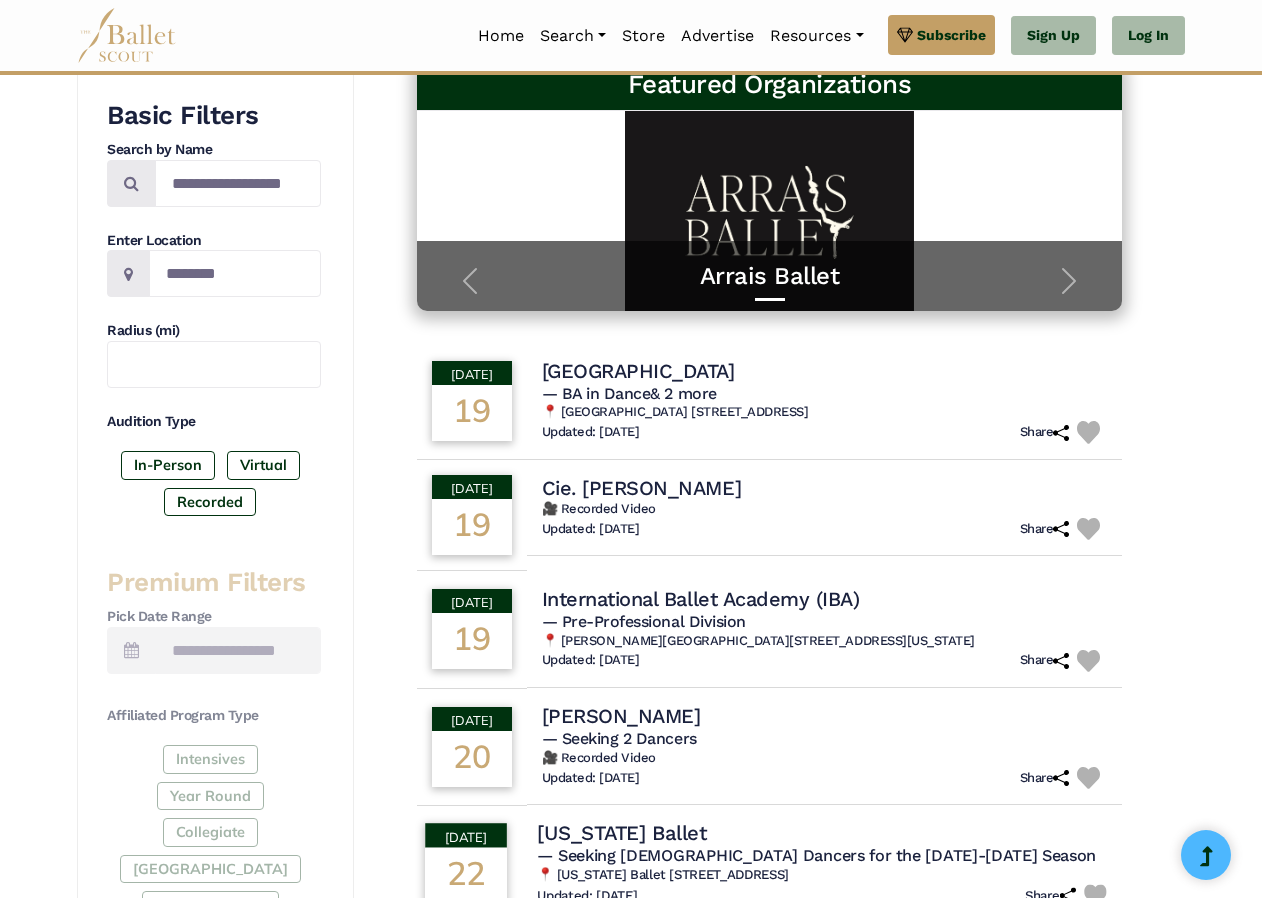 scroll, scrollTop: 200, scrollLeft: 0, axis: vertical 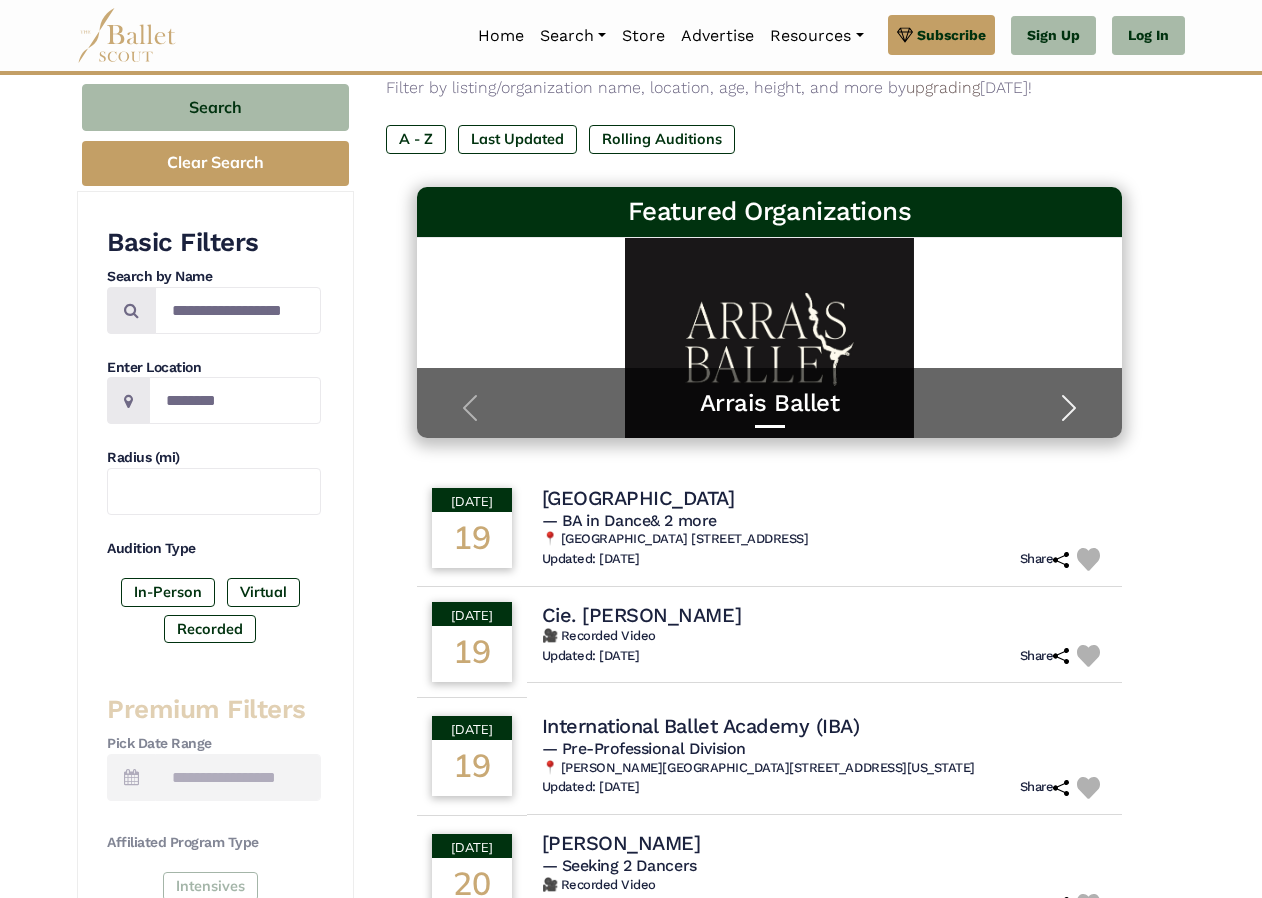 click at bounding box center [1069, 408] 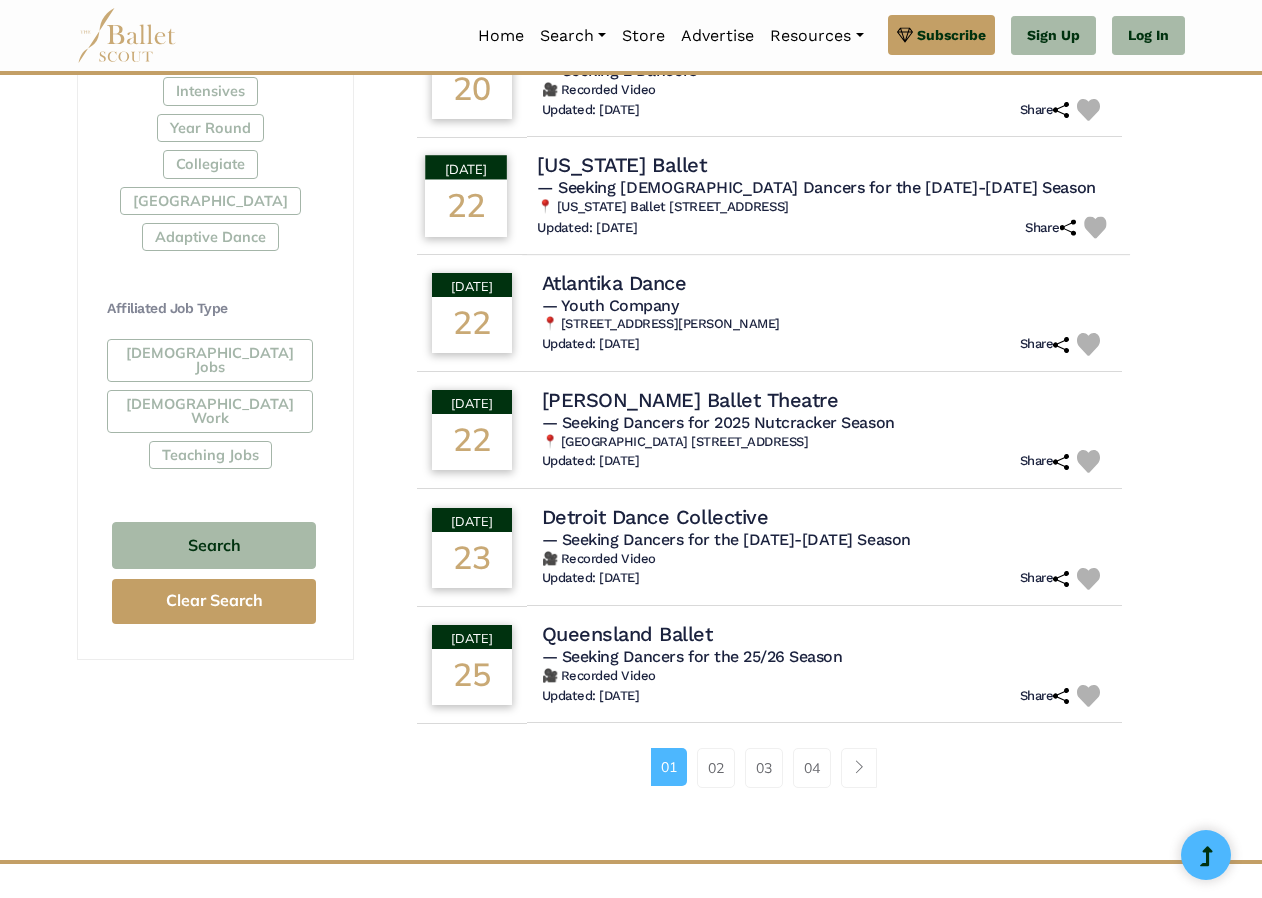 scroll, scrollTop: 1000, scrollLeft: 0, axis: vertical 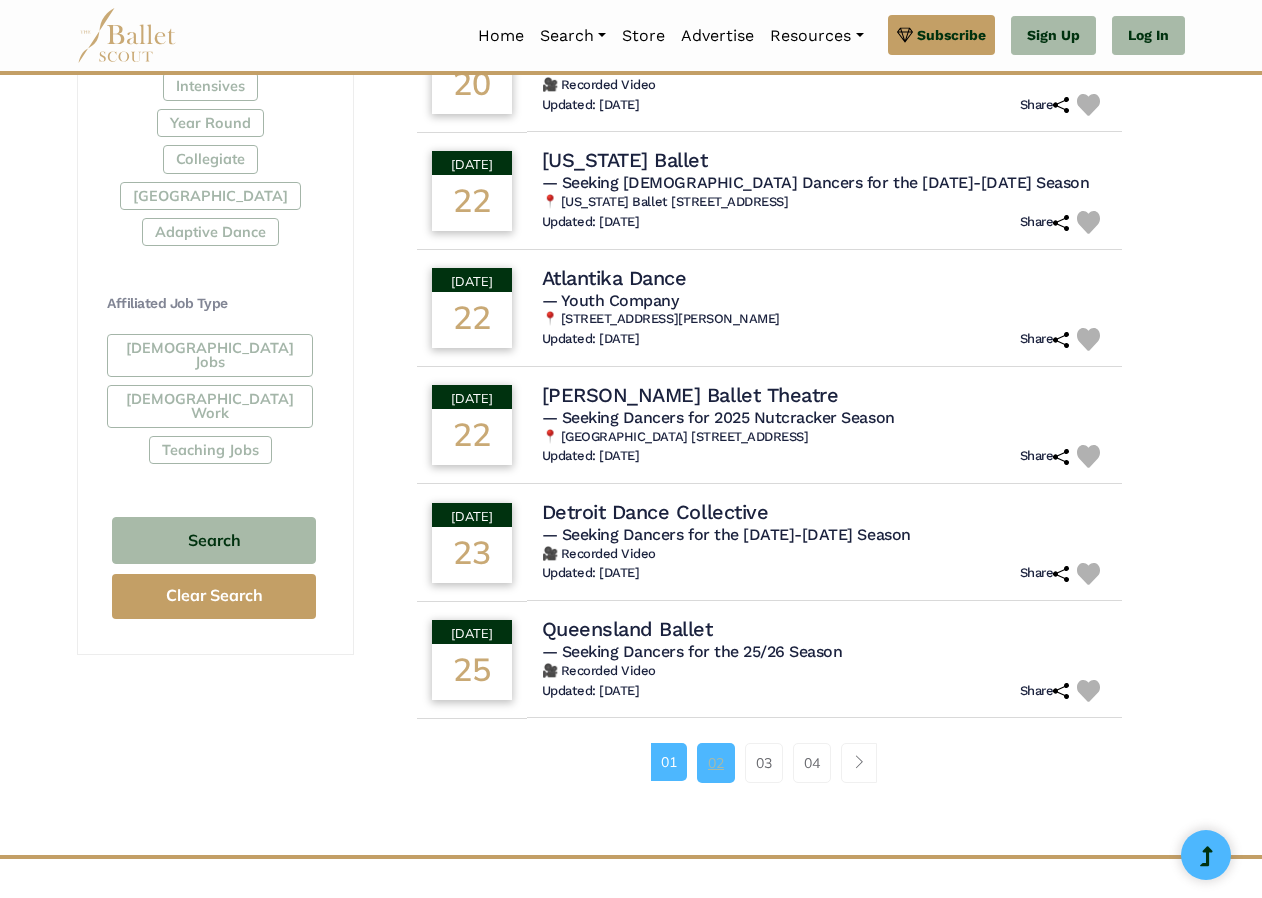 click on "02" at bounding box center (716, 763) 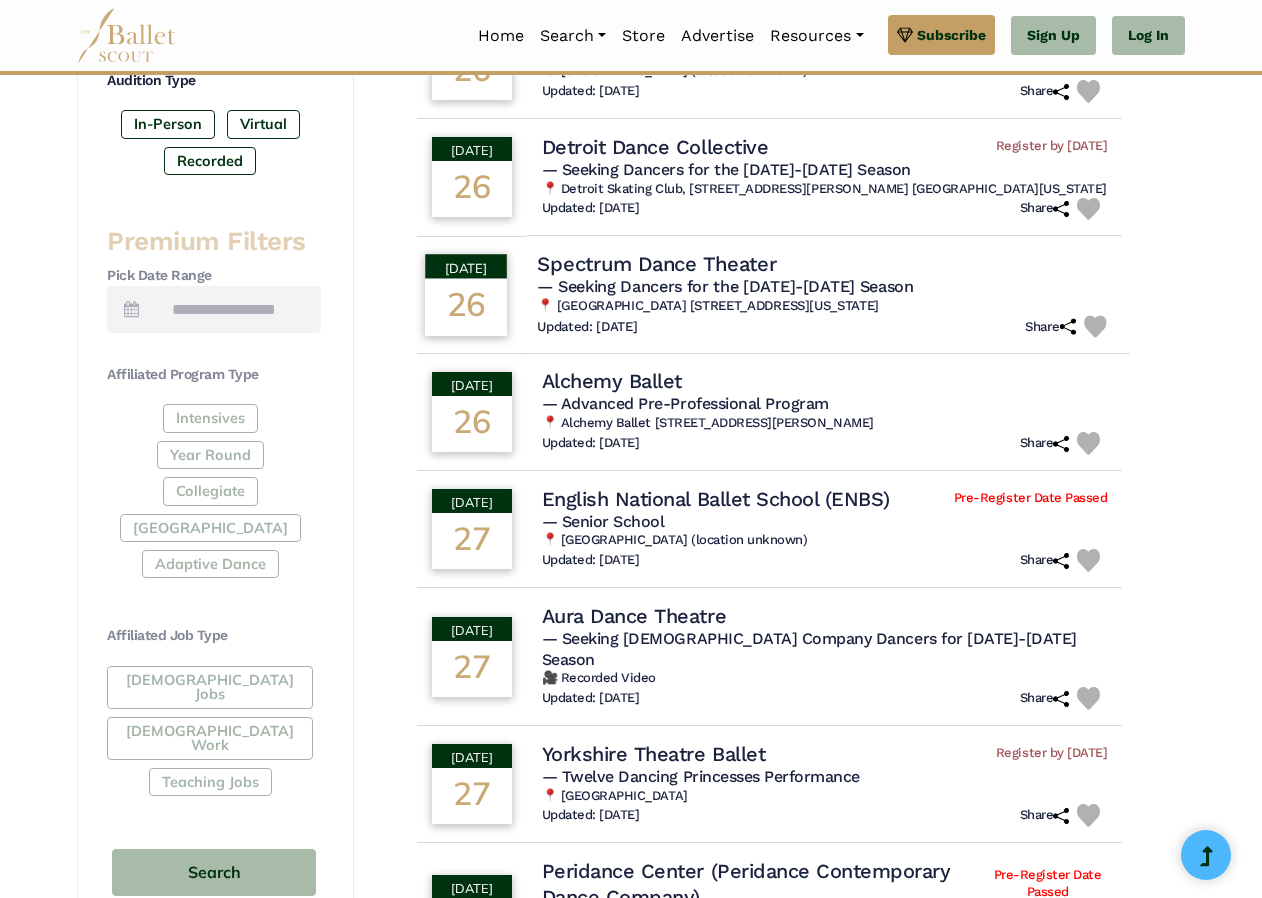 scroll, scrollTop: 300, scrollLeft: 0, axis: vertical 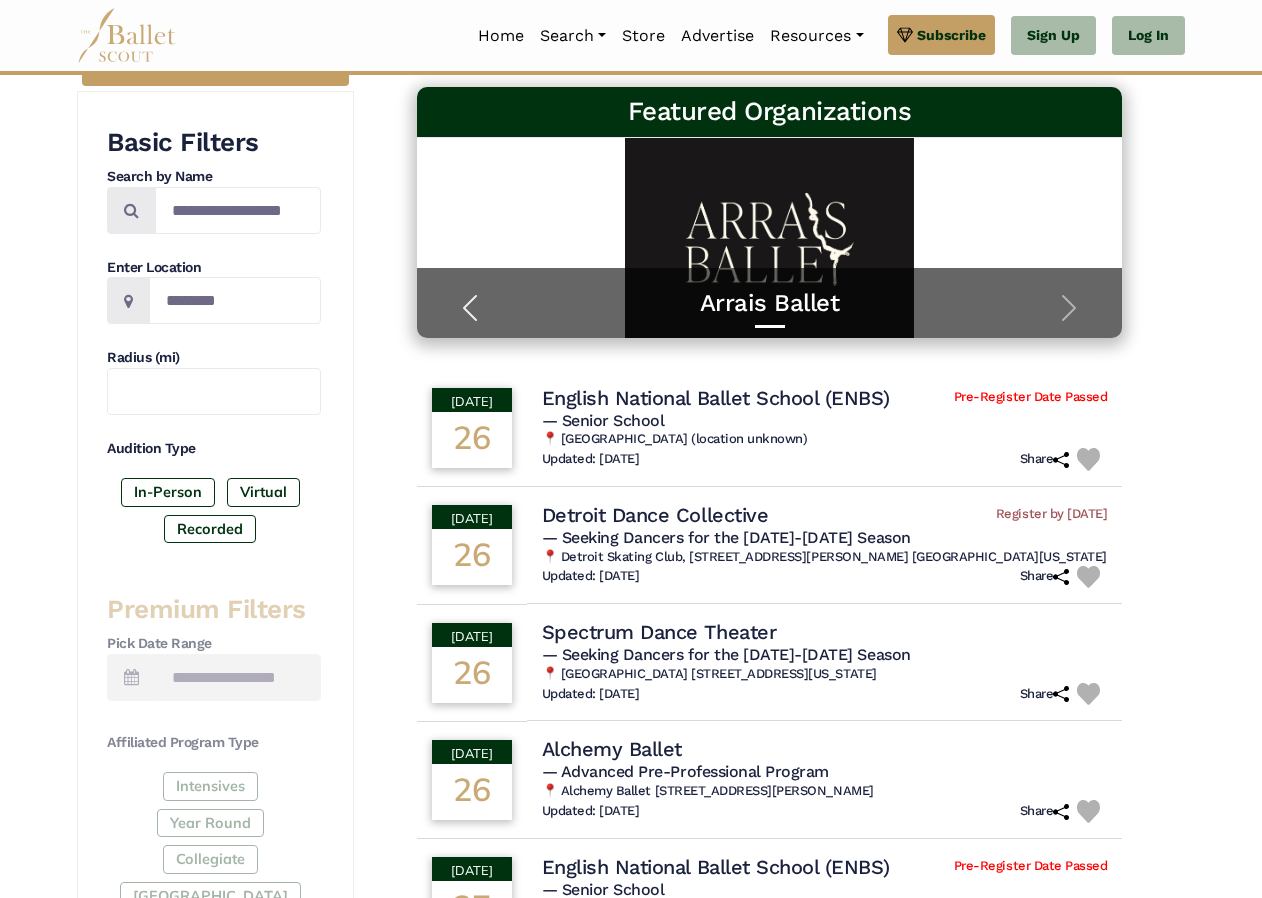 click at bounding box center (470, 308) 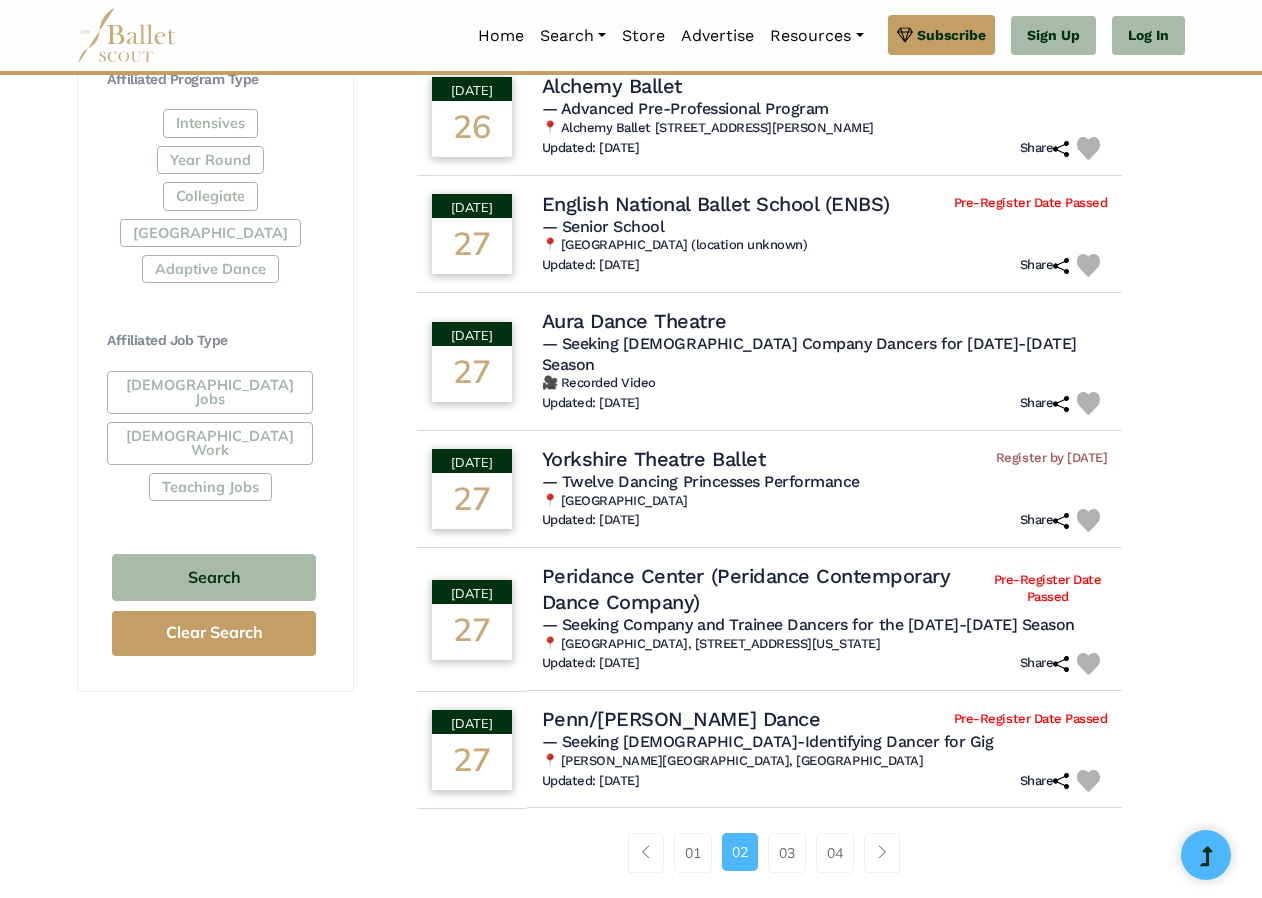 scroll, scrollTop: 1100, scrollLeft: 0, axis: vertical 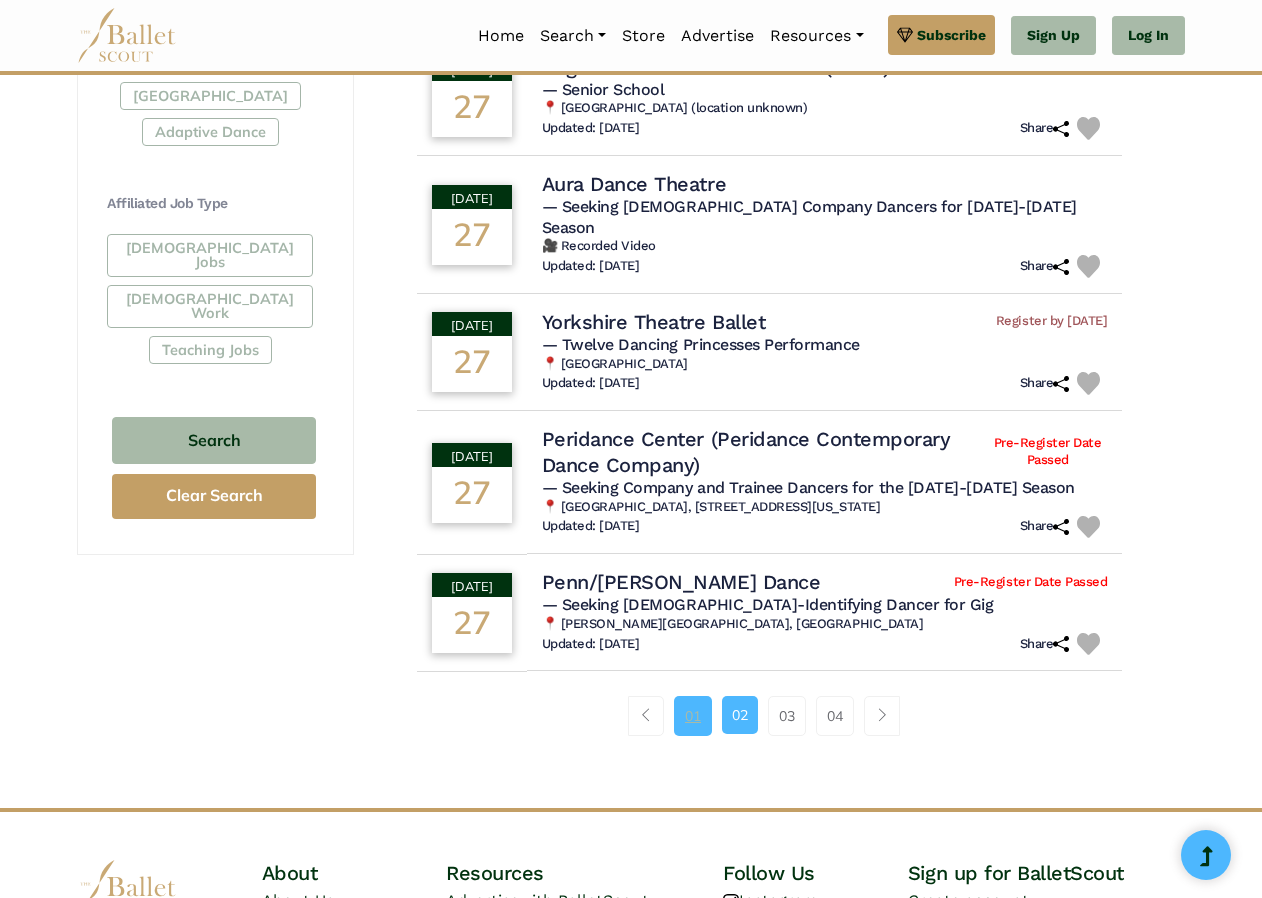 click on "01" at bounding box center (693, 716) 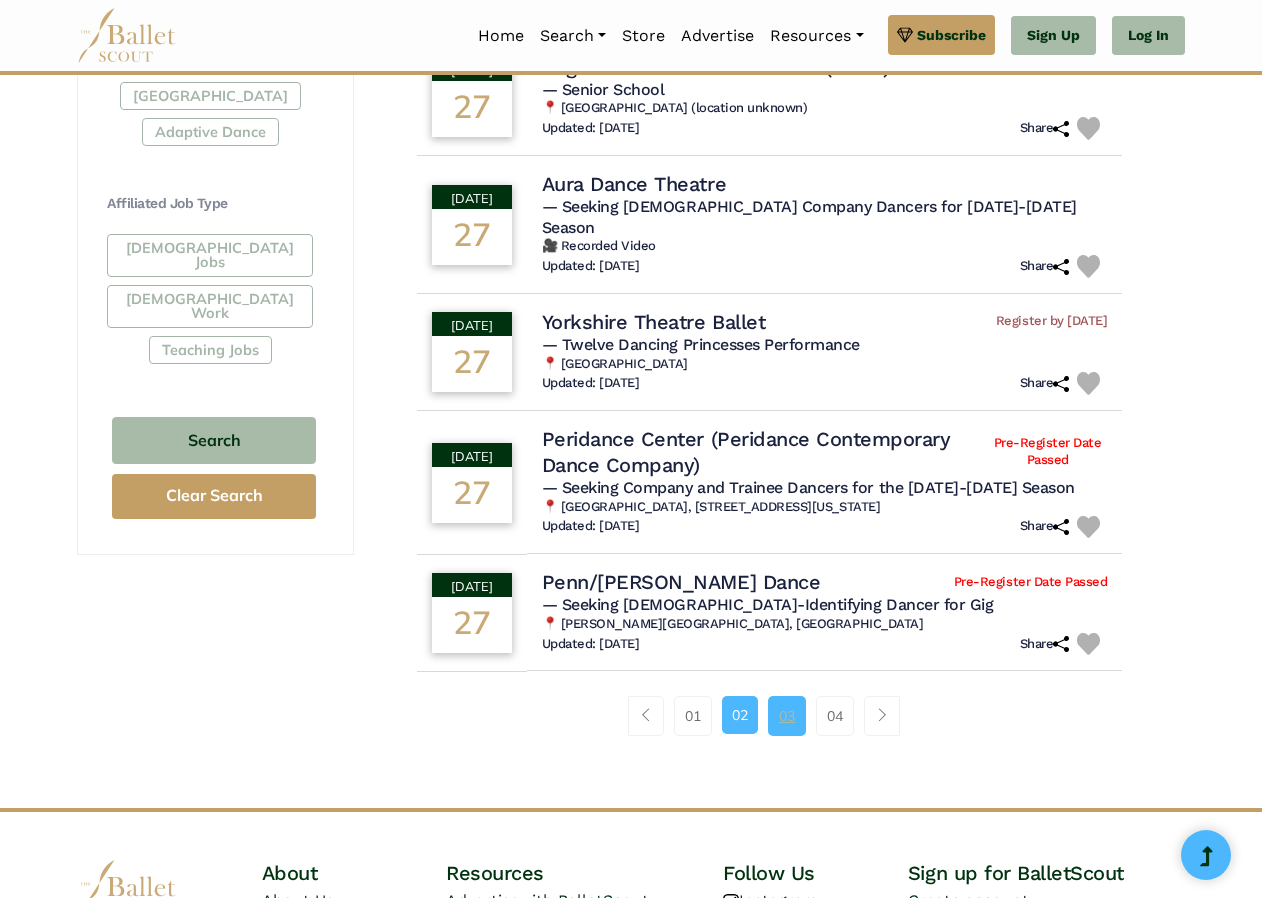 click on "03" at bounding box center [787, 716] 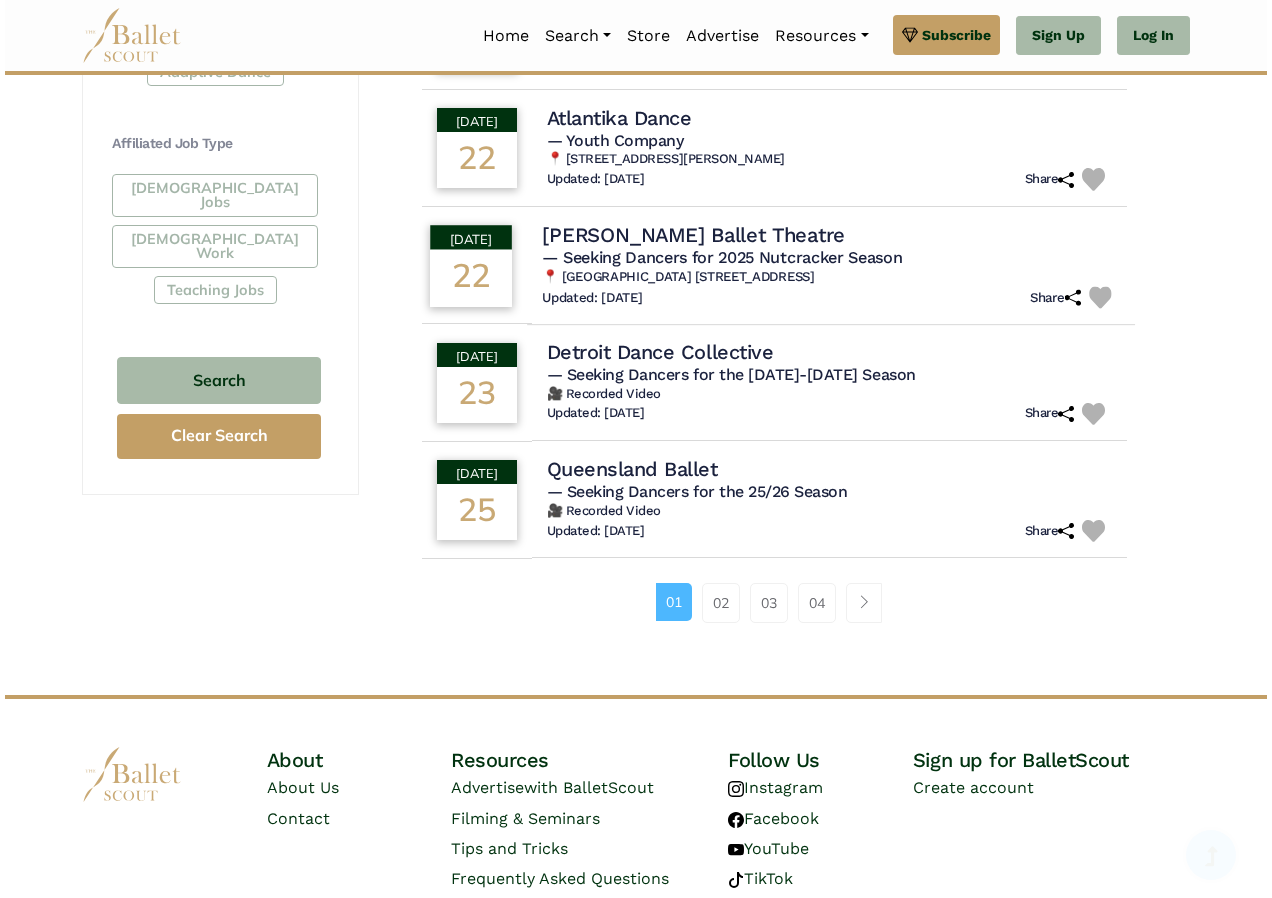 scroll, scrollTop: 1200, scrollLeft: 0, axis: vertical 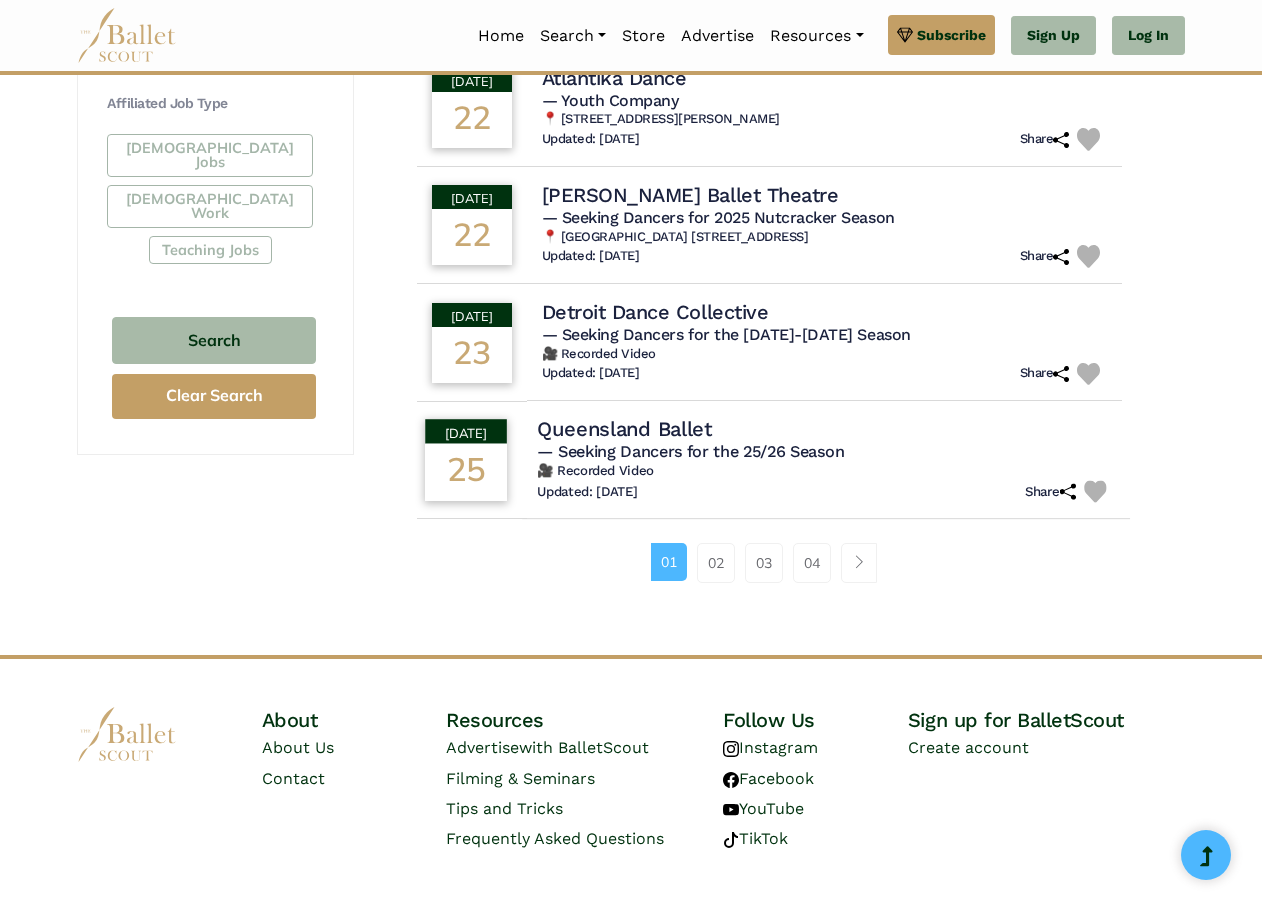 click on "— Seeking Dancers for the 25/26 Season" at bounding box center (690, 451) 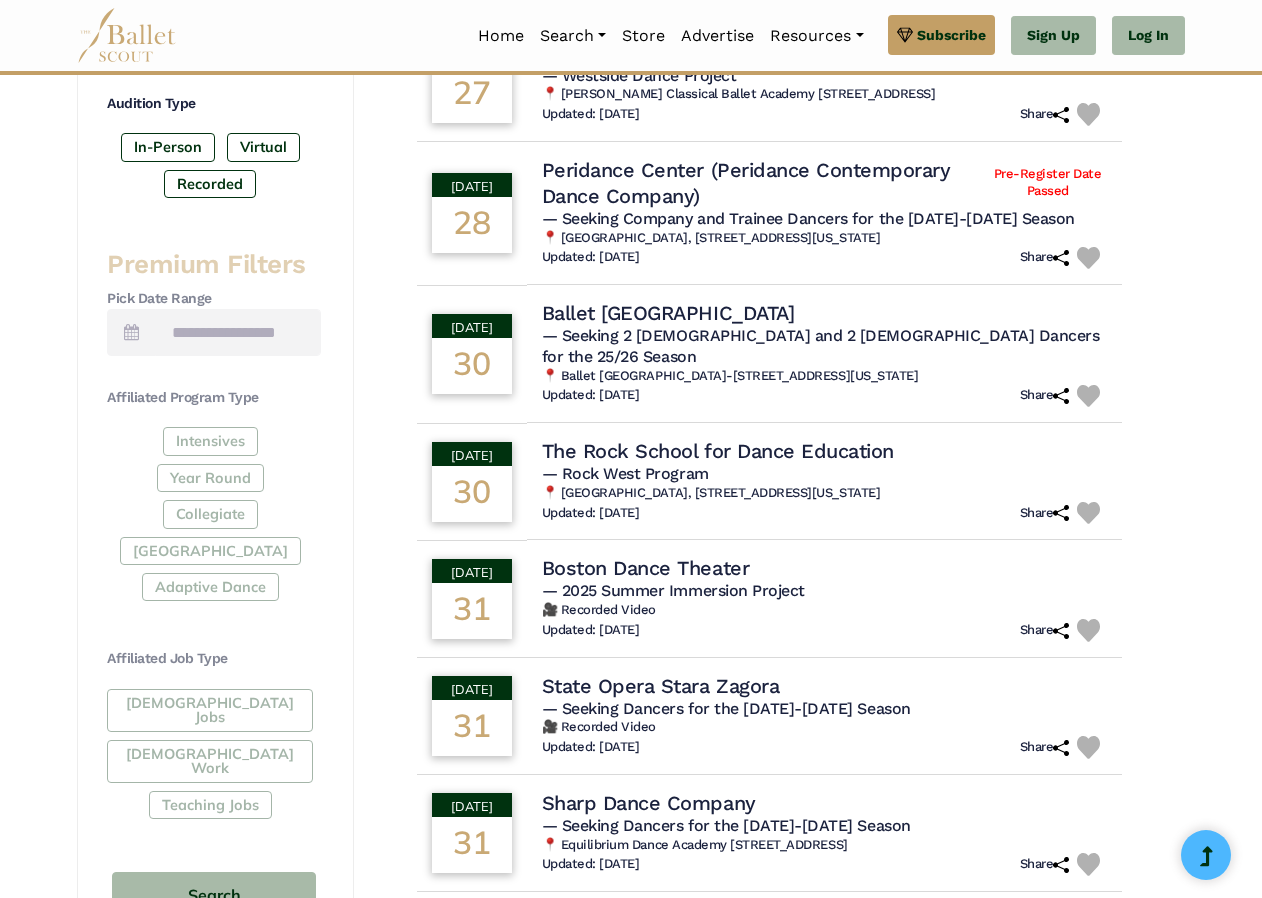 scroll, scrollTop: 600, scrollLeft: 0, axis: vertical 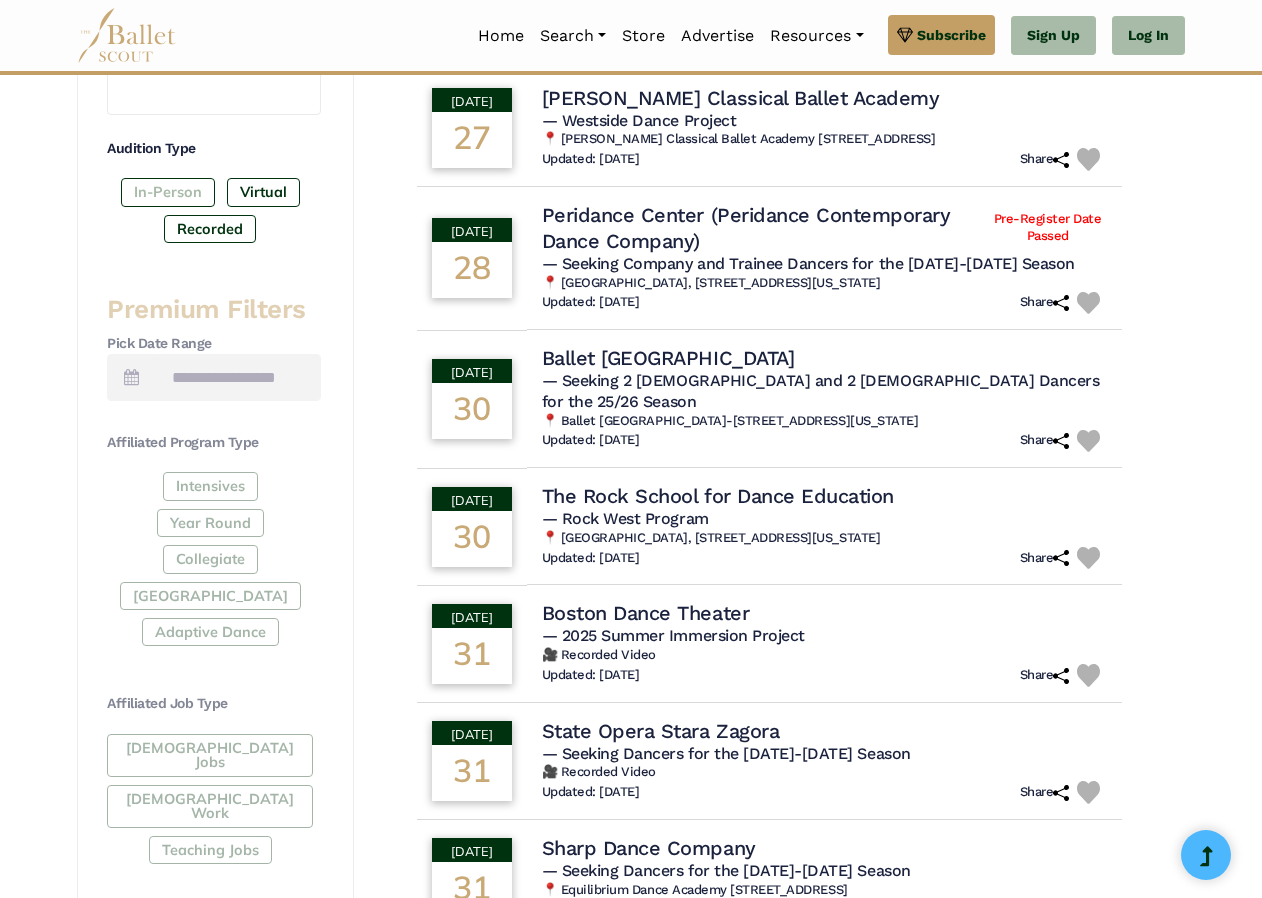 click on "In-Person" at bounding box center [168, 192] 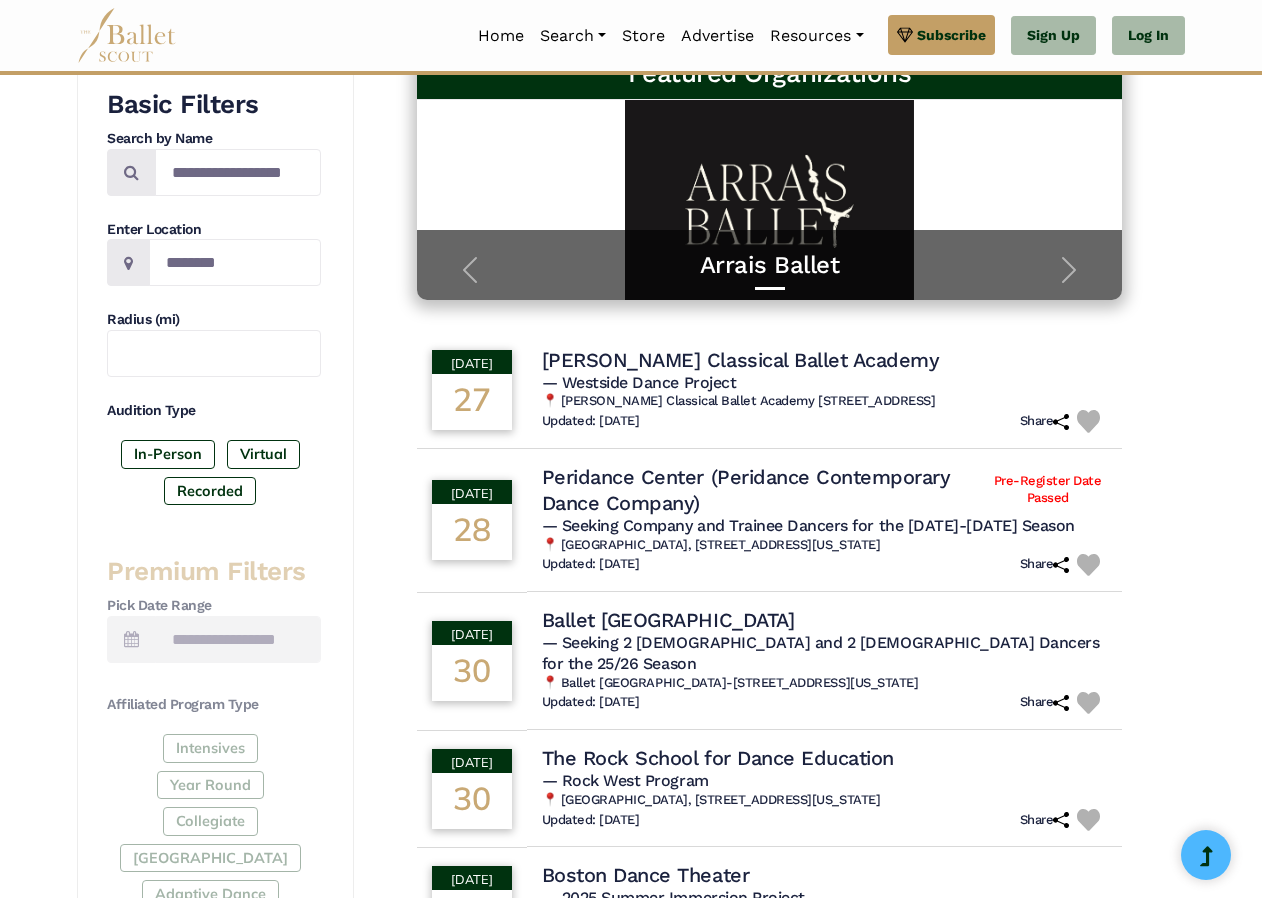 scroll, scrollTop: 300, scrollLeft: 0, axis: vertical 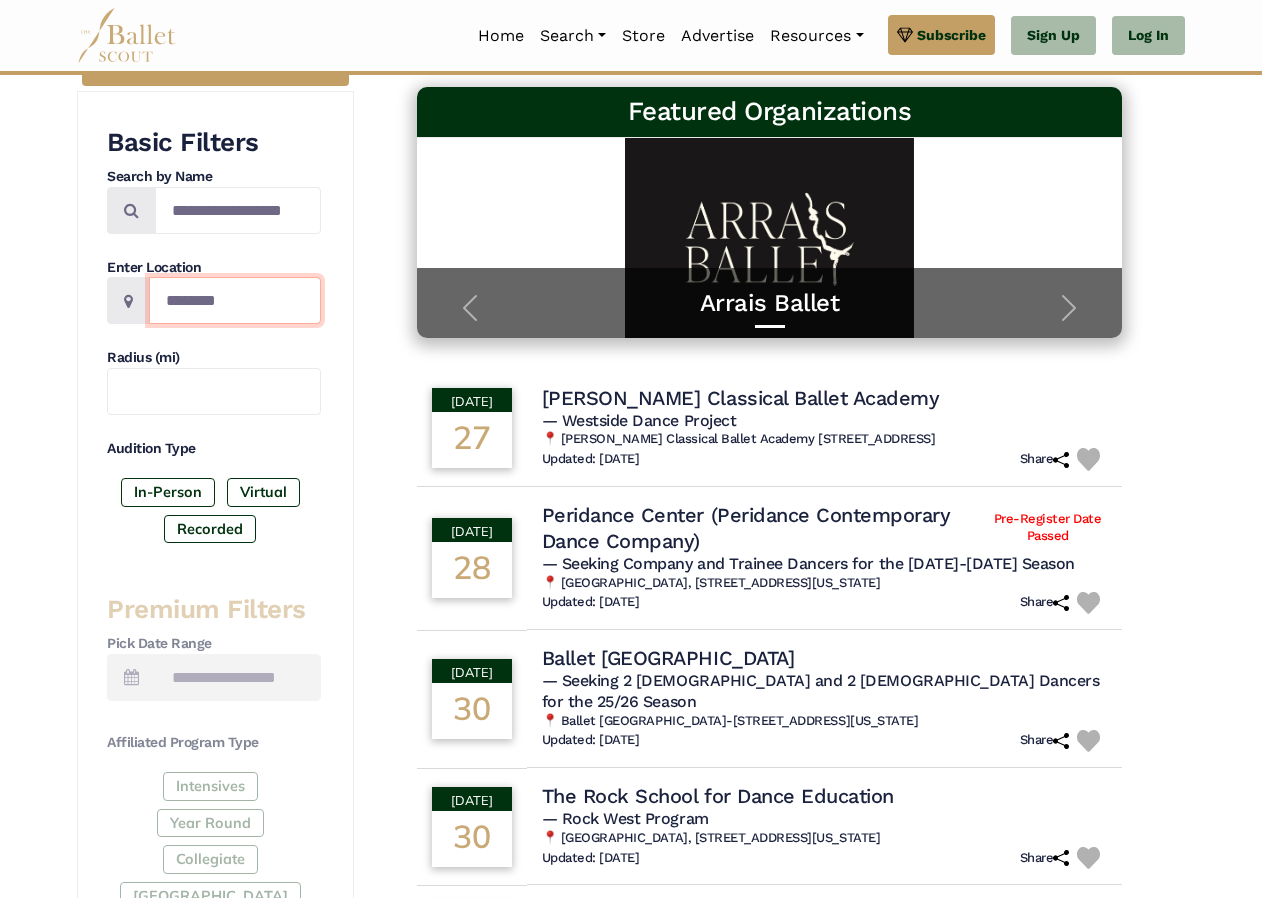 click at bounding box center (235, 300) 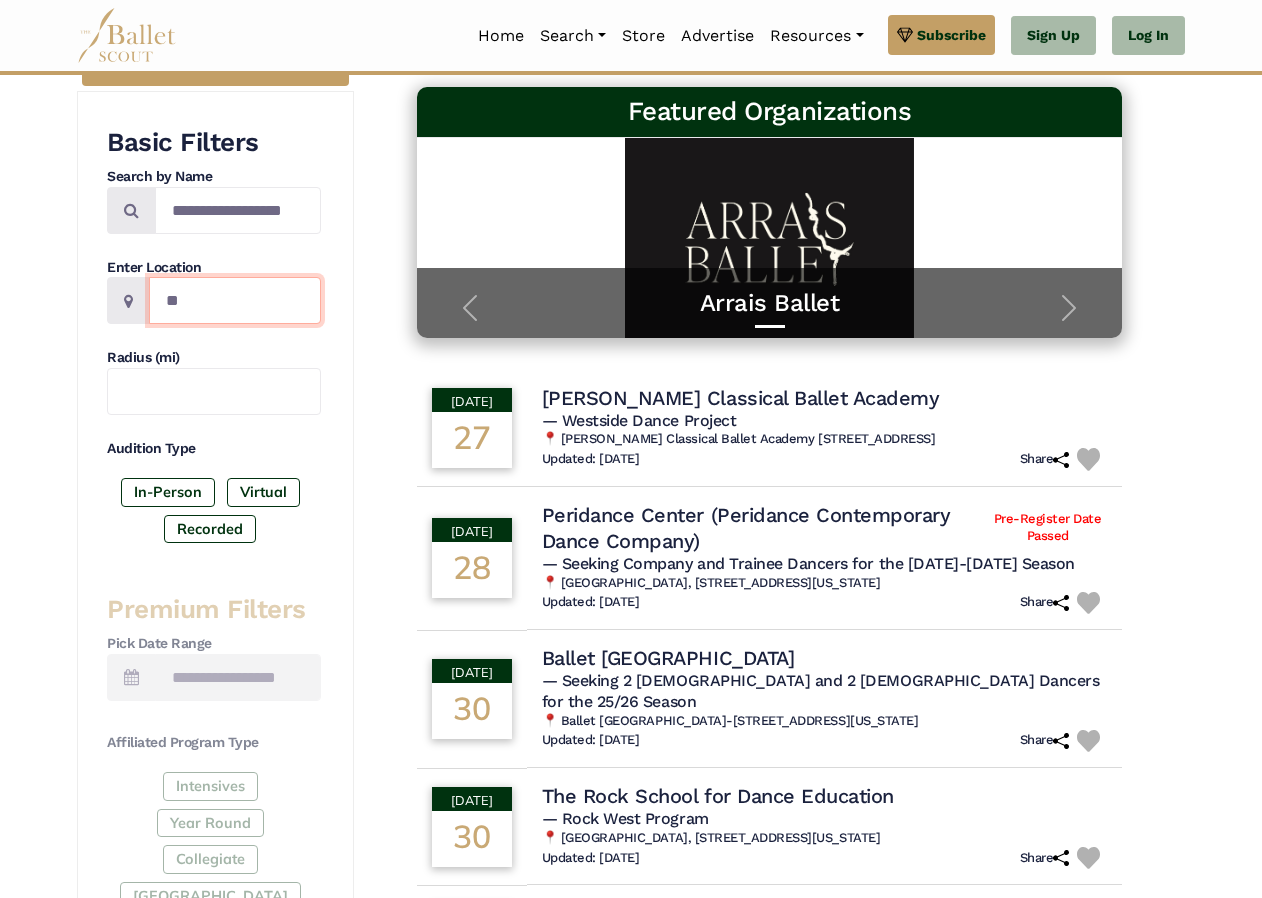 type on "**" 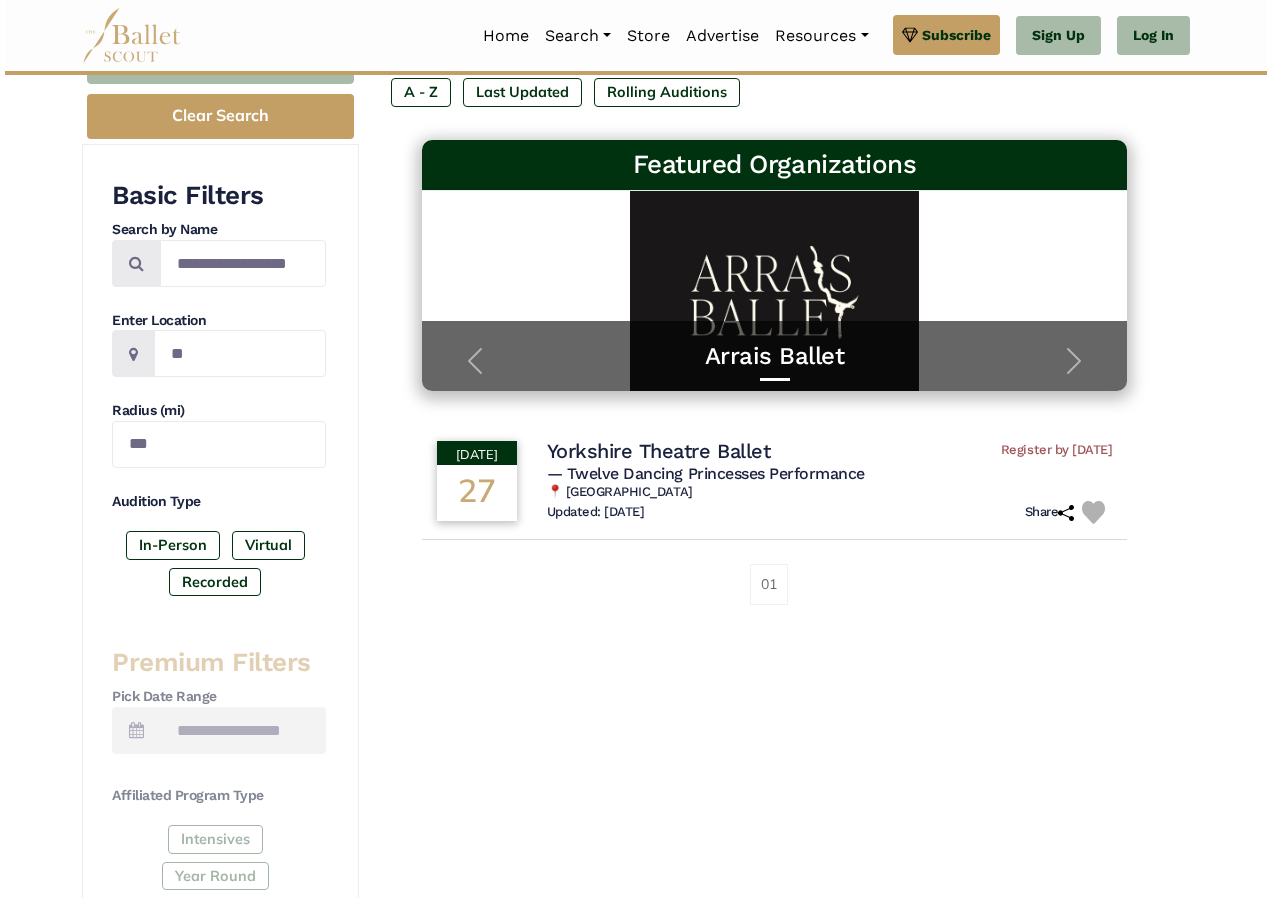 scroll, scrollTop: 300, scrollLeft: 0, axis: vertical 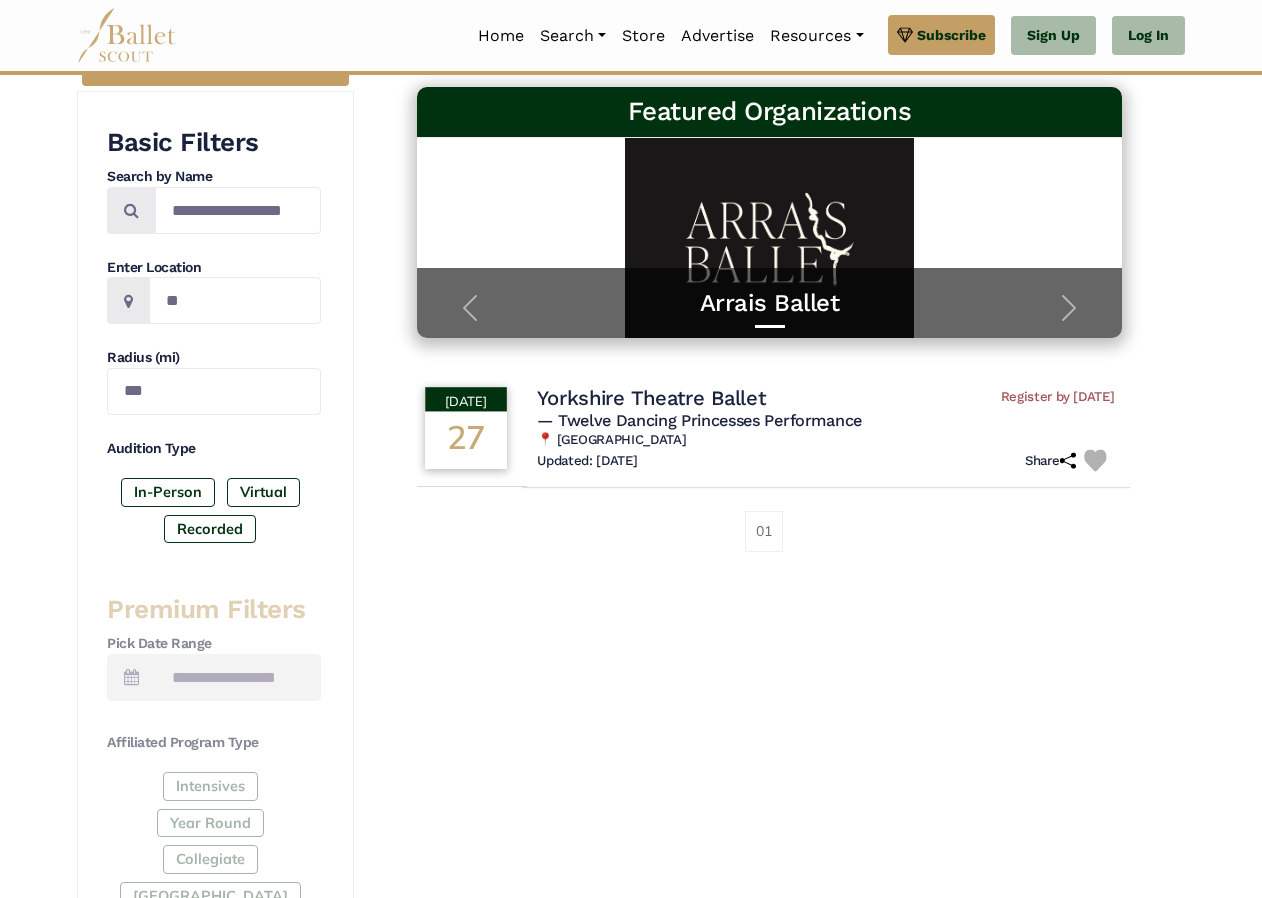 click on "— Twelve Dancing Princesses Performance" at bounding box center [699, 419] 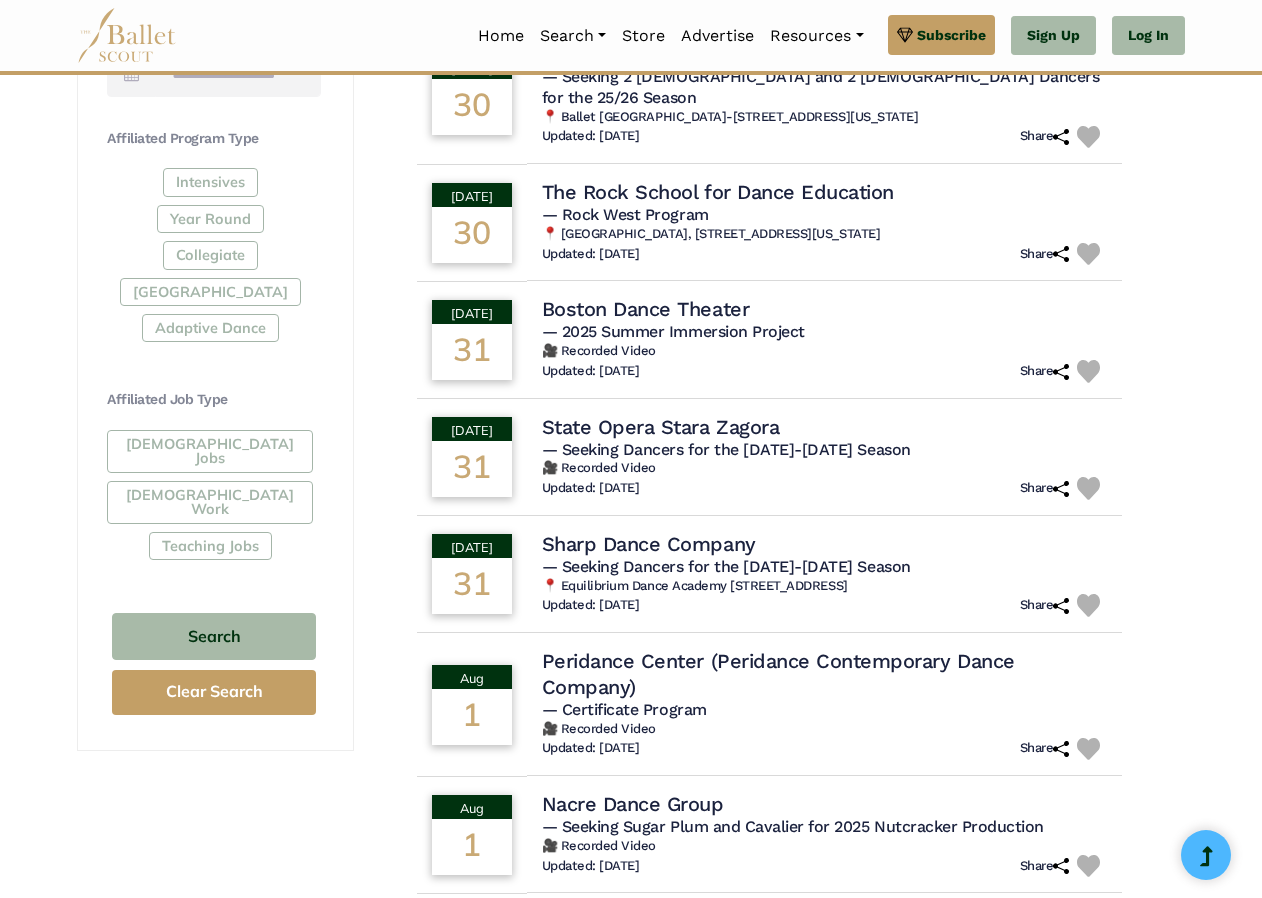 scroll, scrollTop: 1000, scrollLeft: 0, axis: vertical 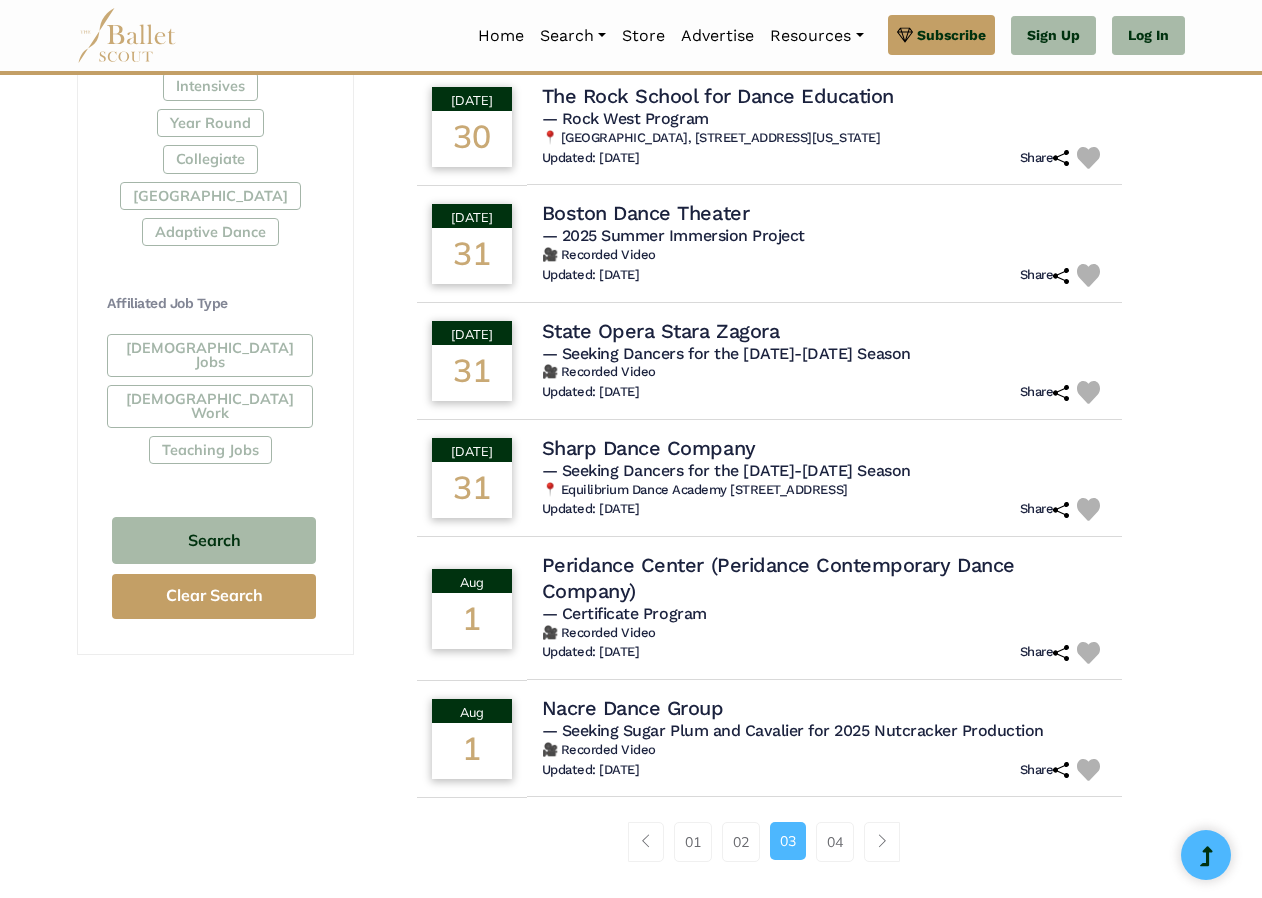 click on "Full-Time Jobs
Gig Work
Teaching Jobs" at bounding box center [214, 403] 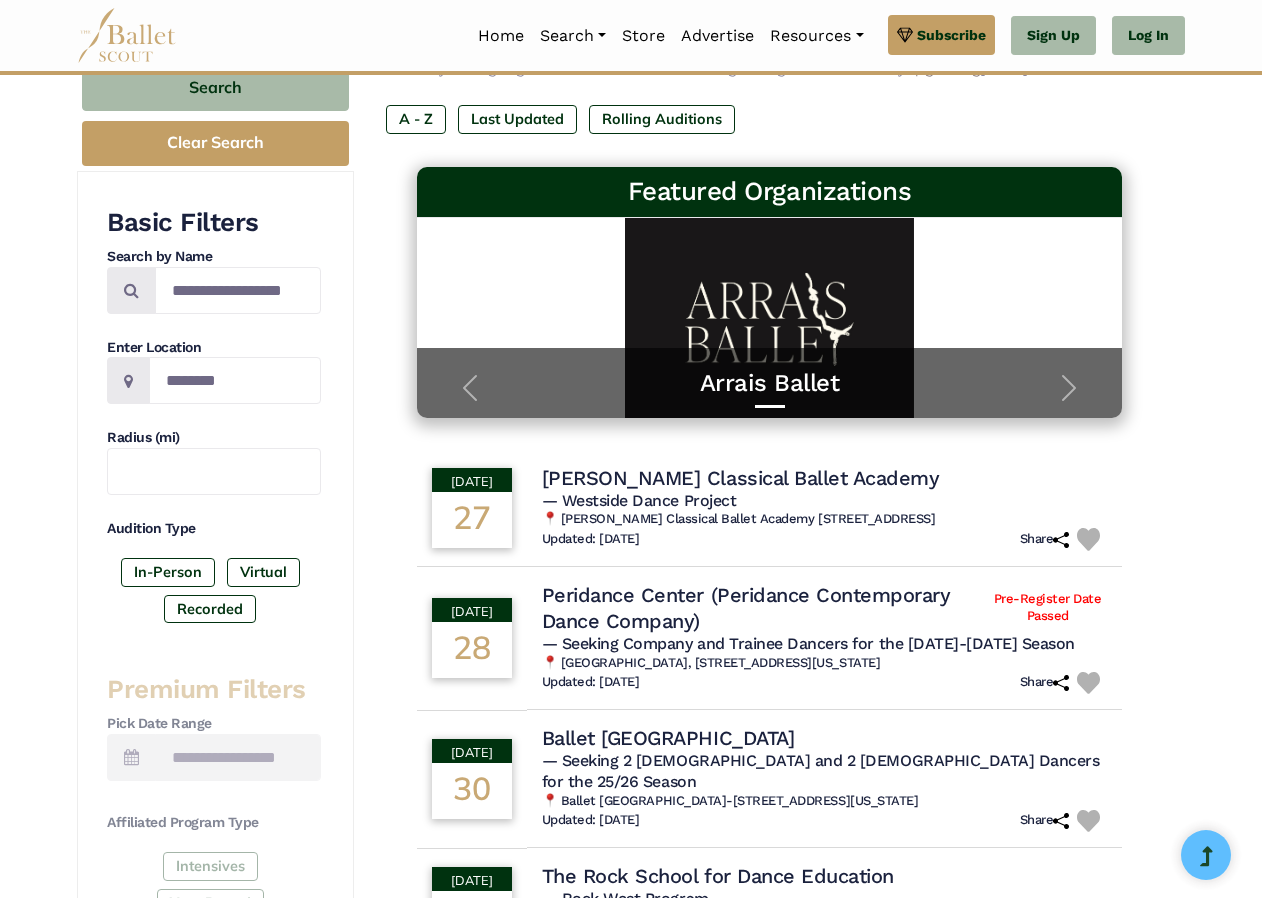 scroll, scrollTop: 200, scrollLeft: 0, axis: vertical 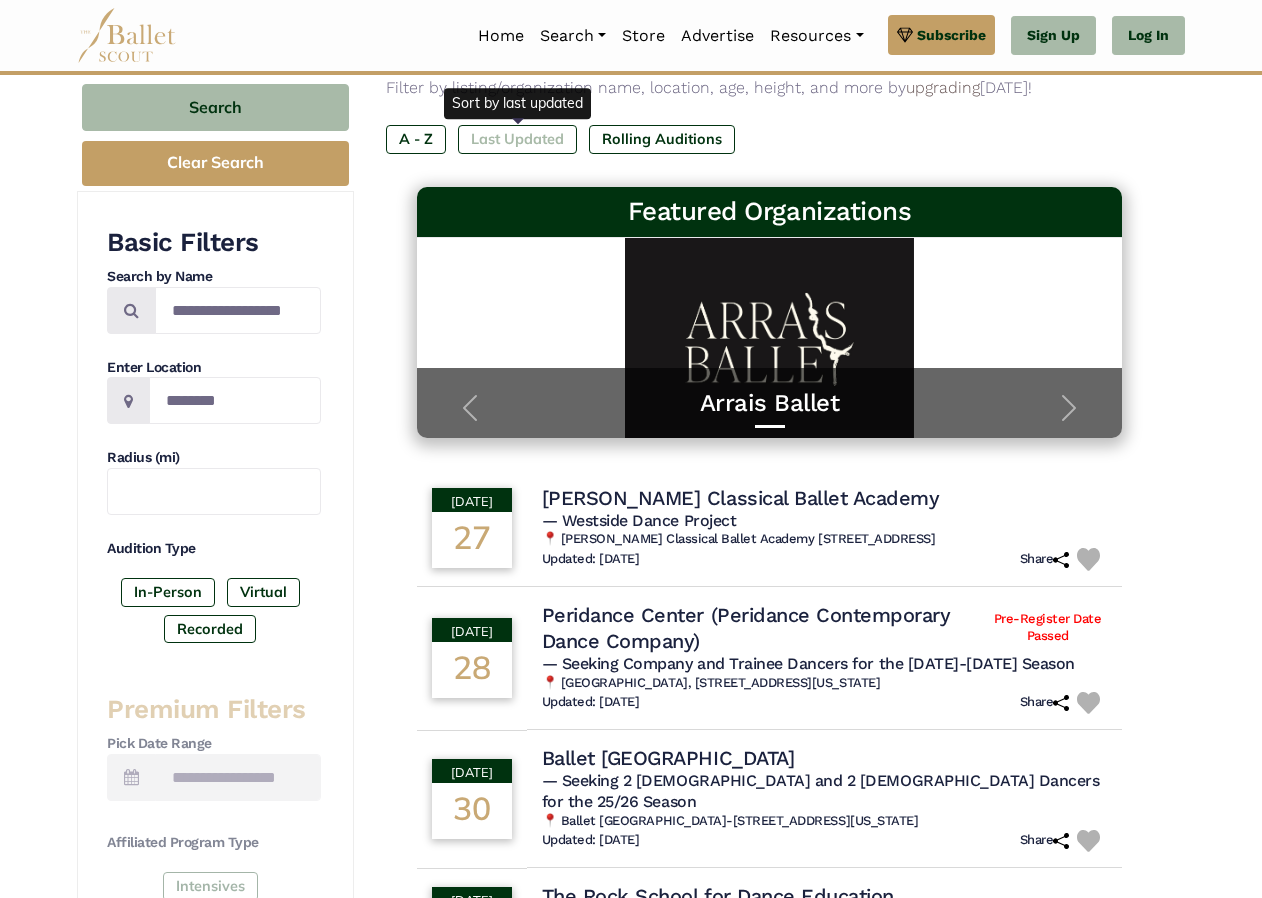 click on "Last Updated" at bounding box center (517, 139) 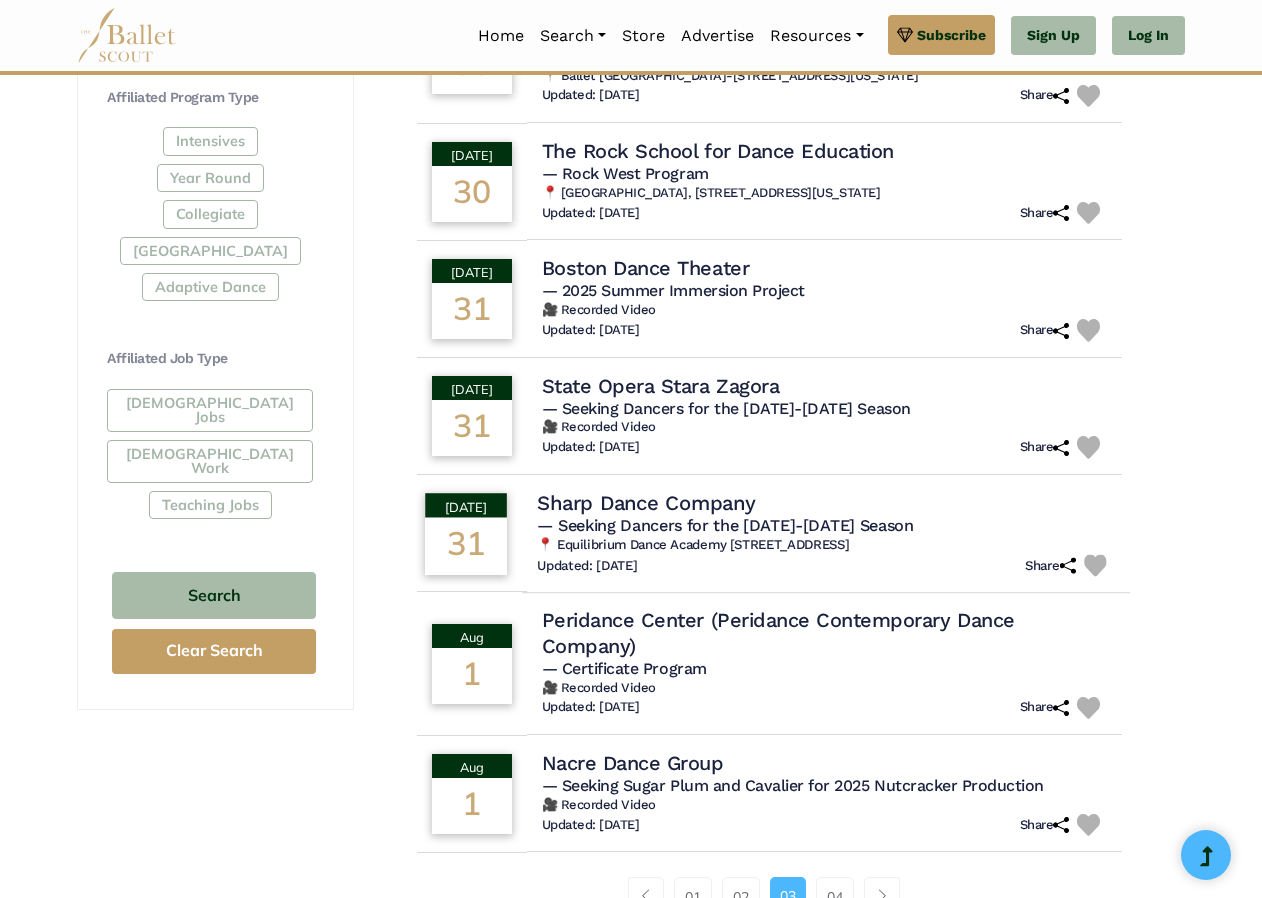 scroll, scrollTop: 1000, scrollLeft: 0, axis: vertical 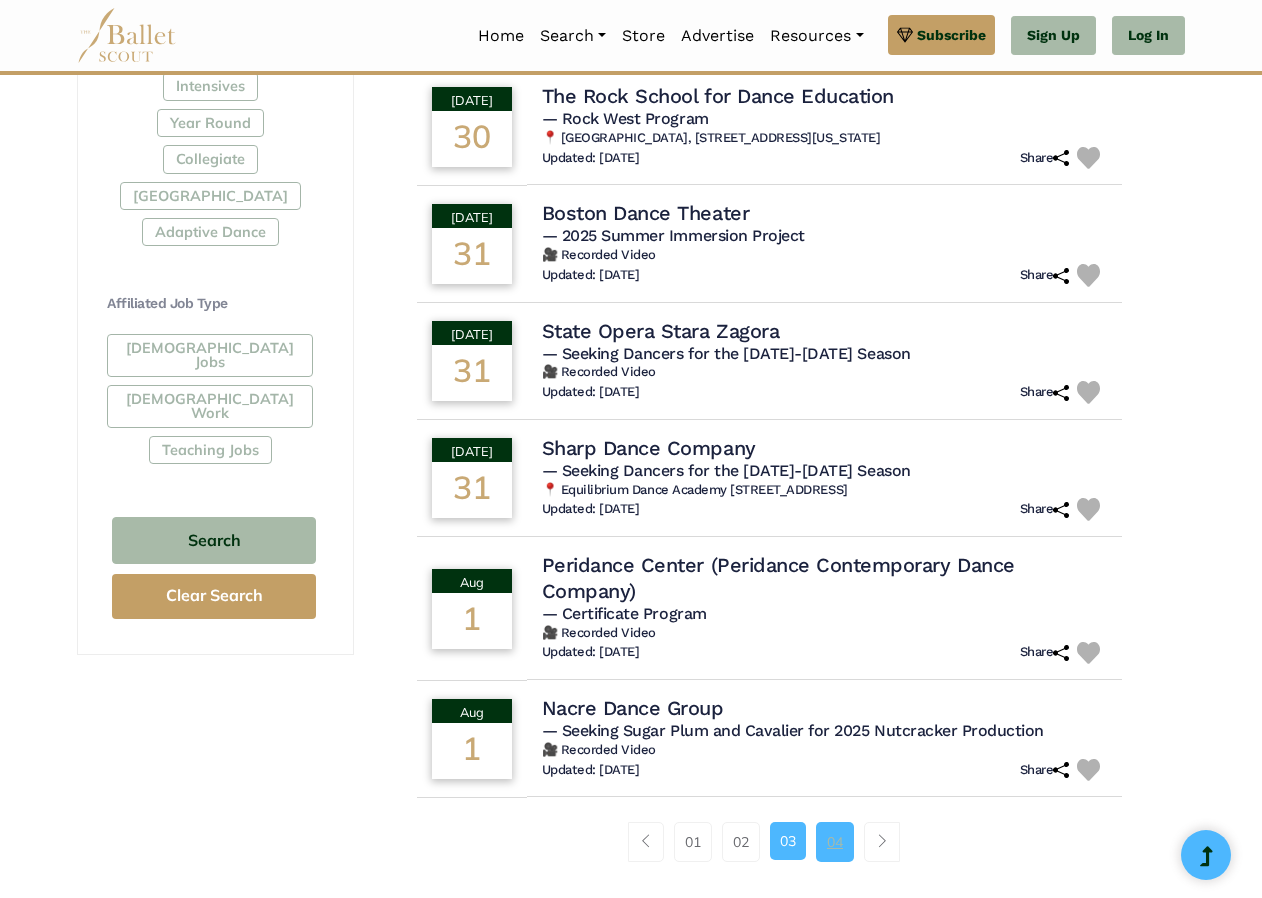 click on "04" at bounding box center [835, 842] 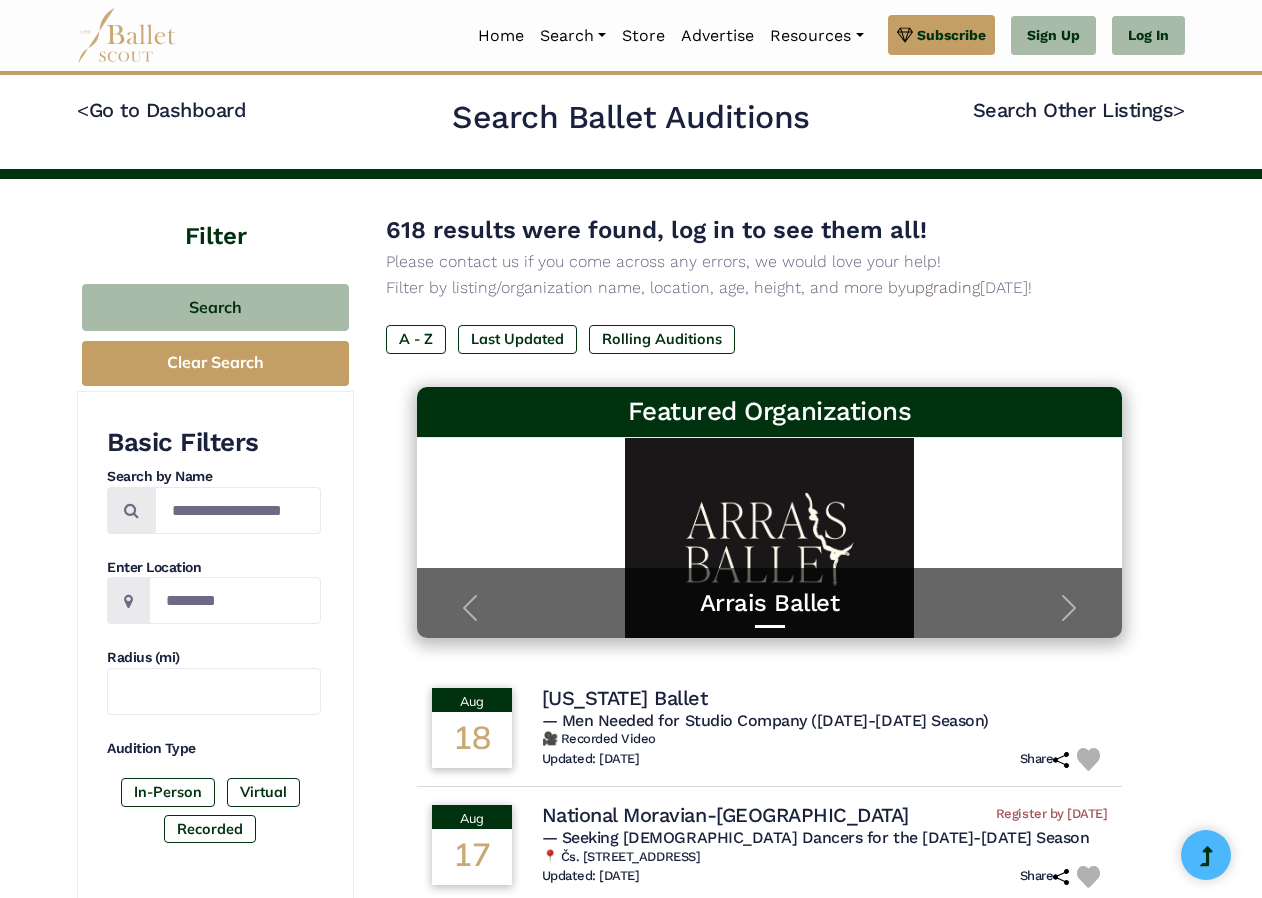 scroll, scrollTop: 0, scrollLeft: 0, axis: both 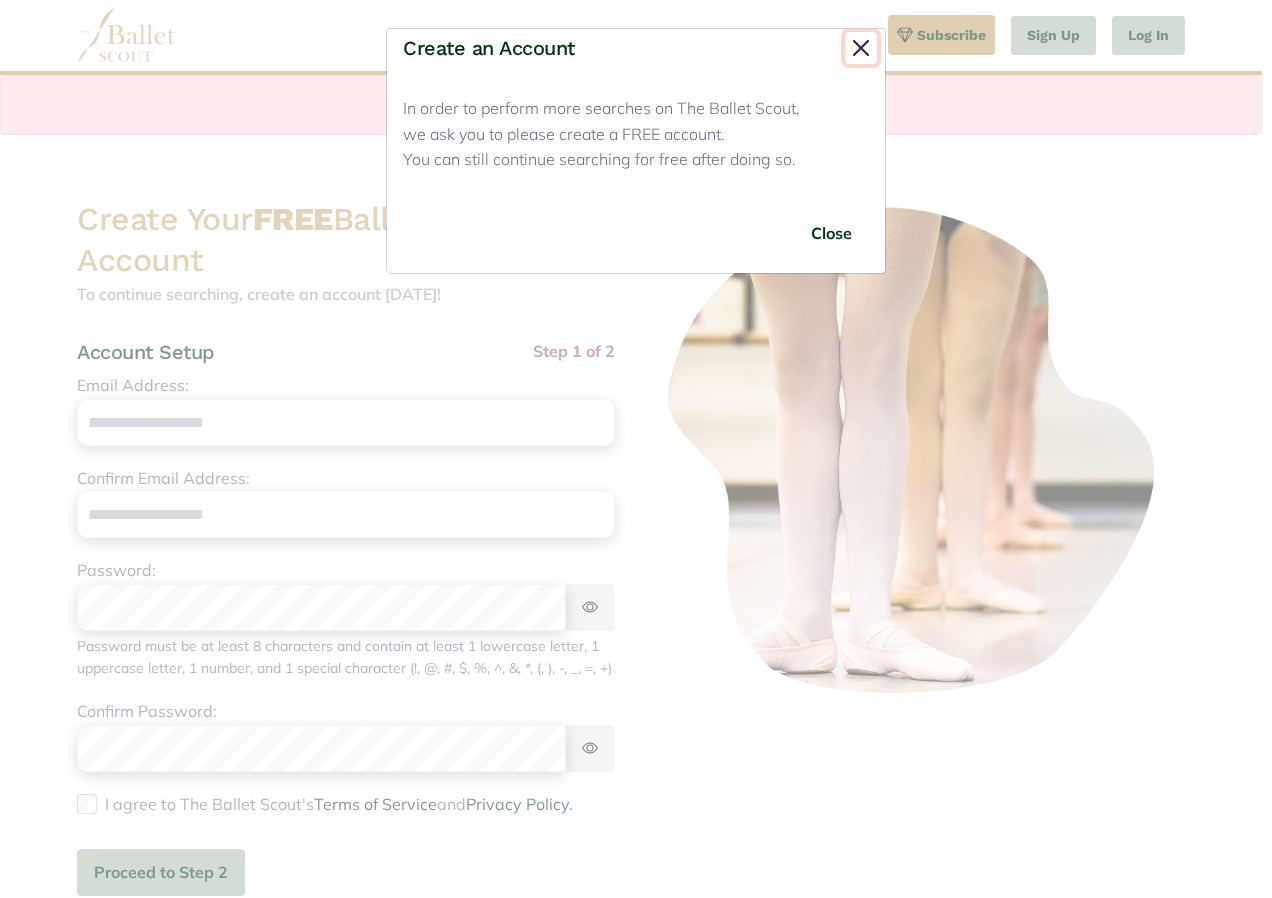 click at bounding box center [861, 48] 